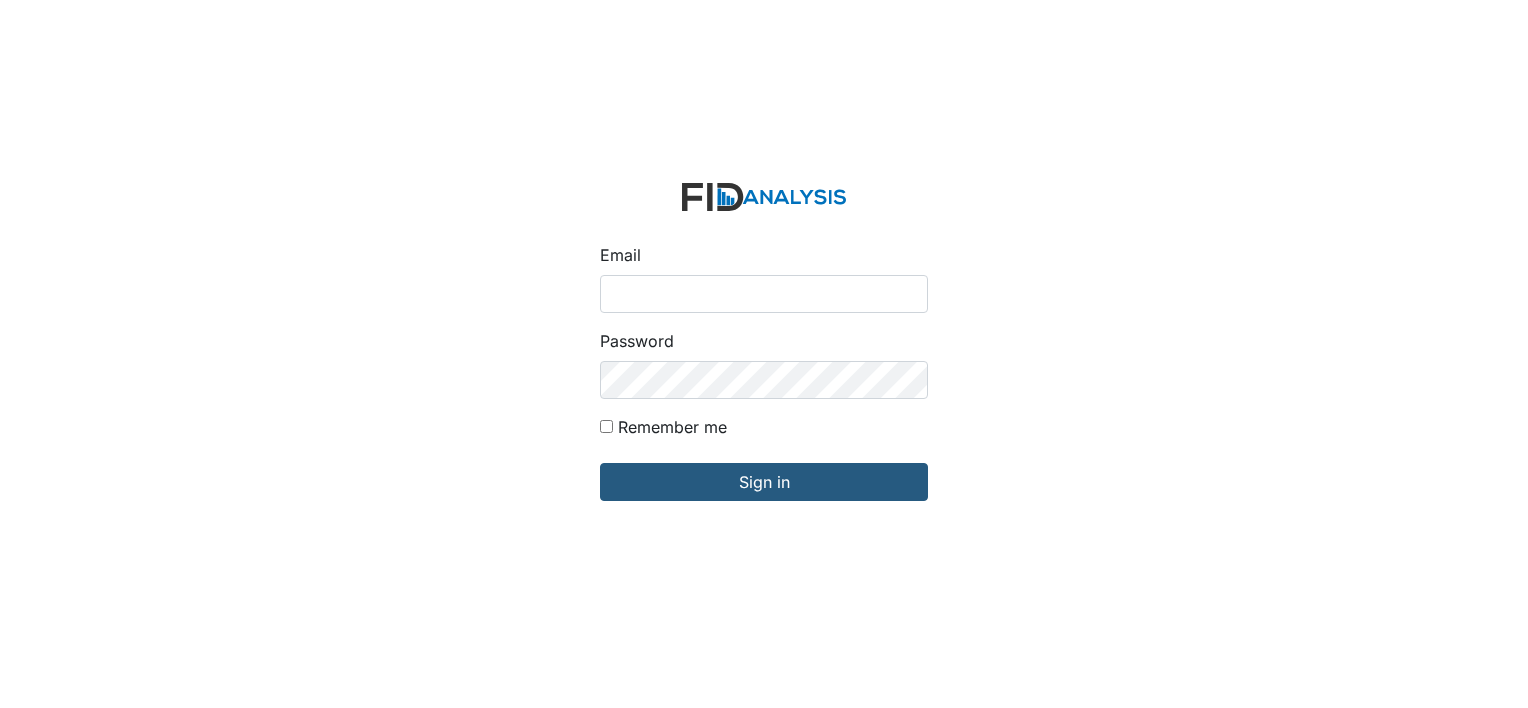 scroll, scrollTop: 0, scrollLeft: 0, axis: both 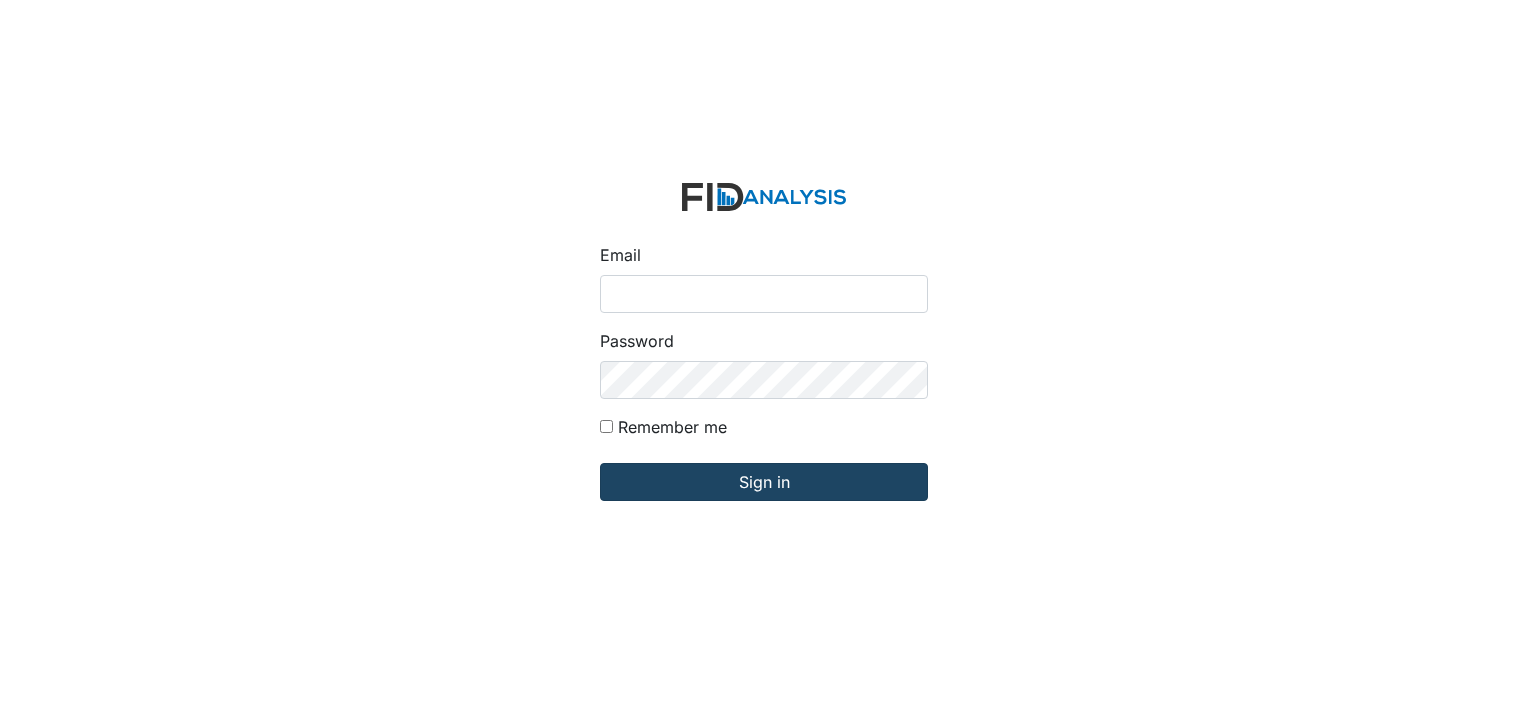 type on "[EMAIL_ADDRESS][DOMAIN_NAME]" 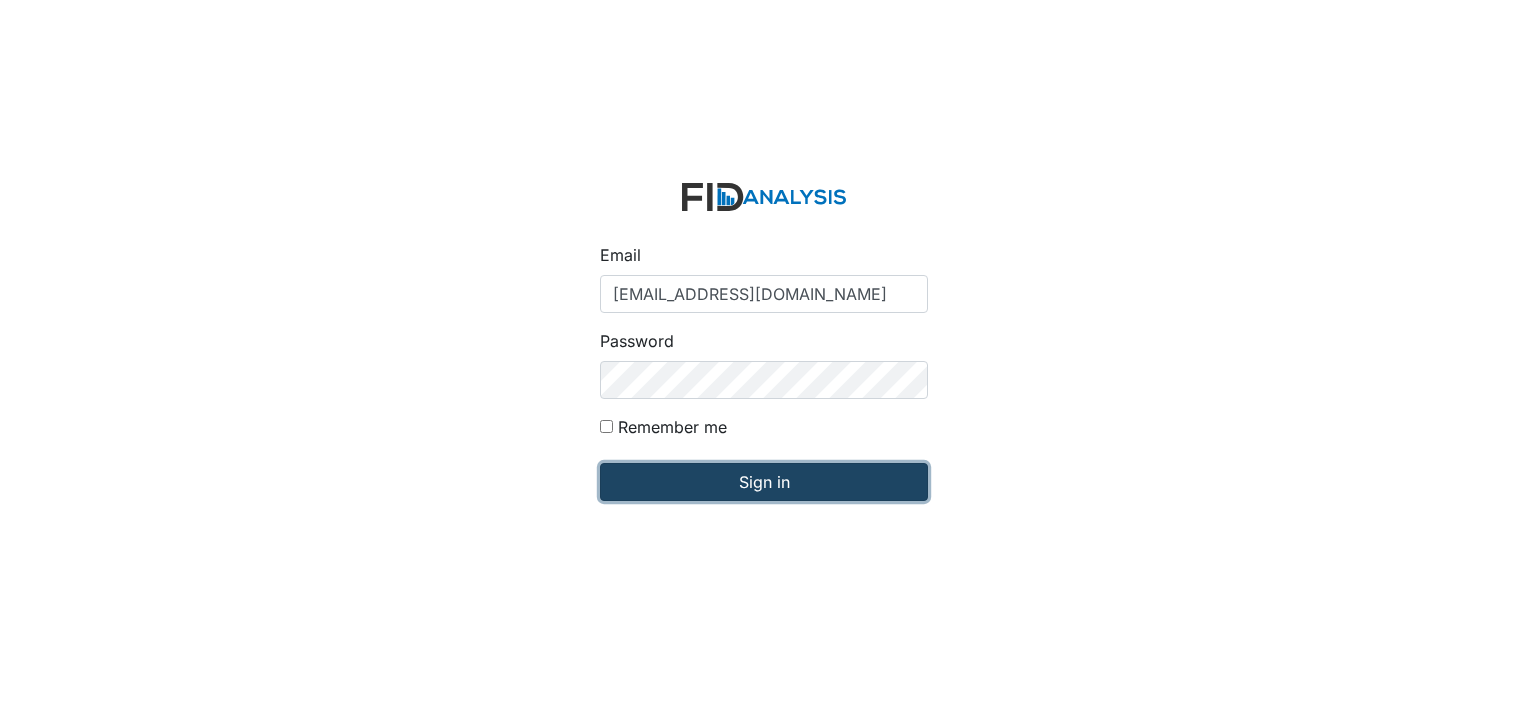 click on "Sign in" at bounding box center [764, 482] 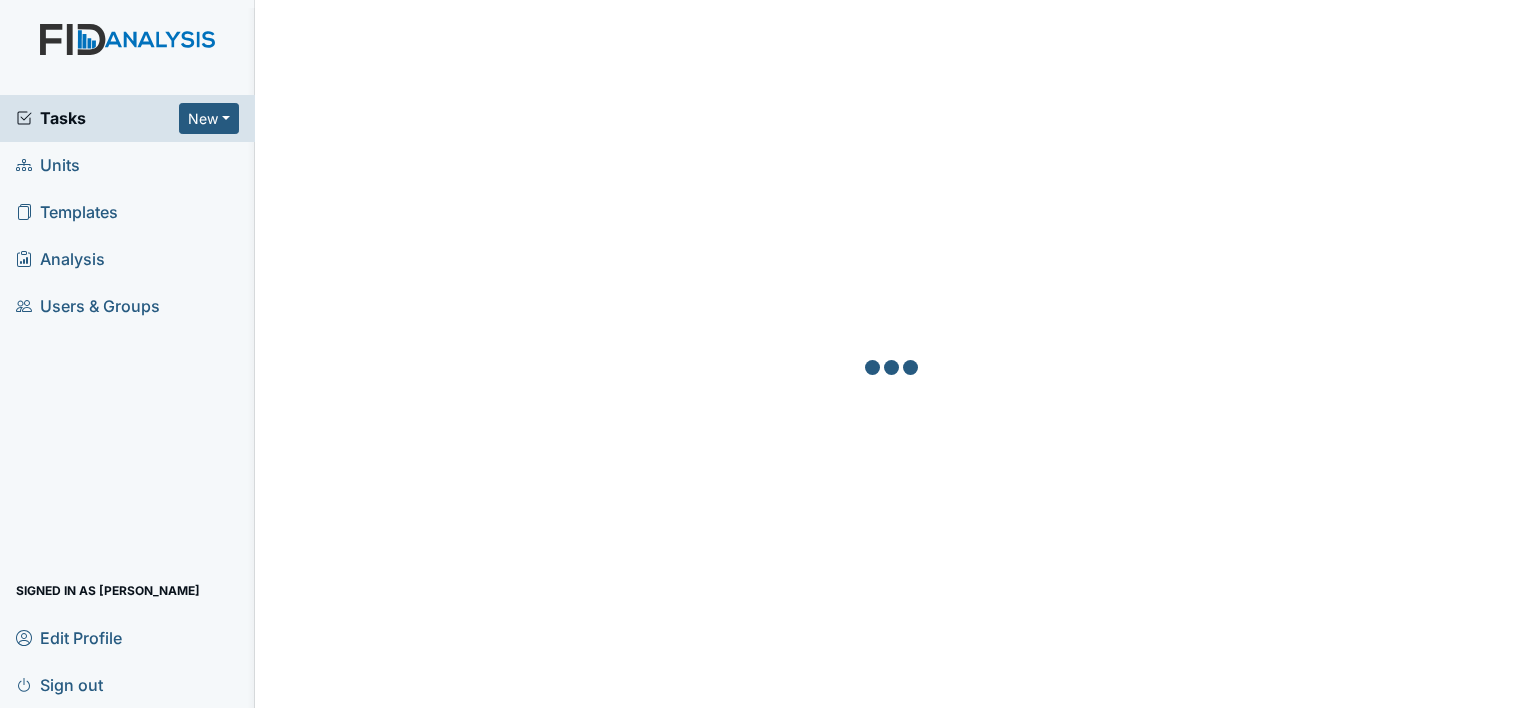 scroll, scrollTop: 0, scrollLeft: 0, axis: both 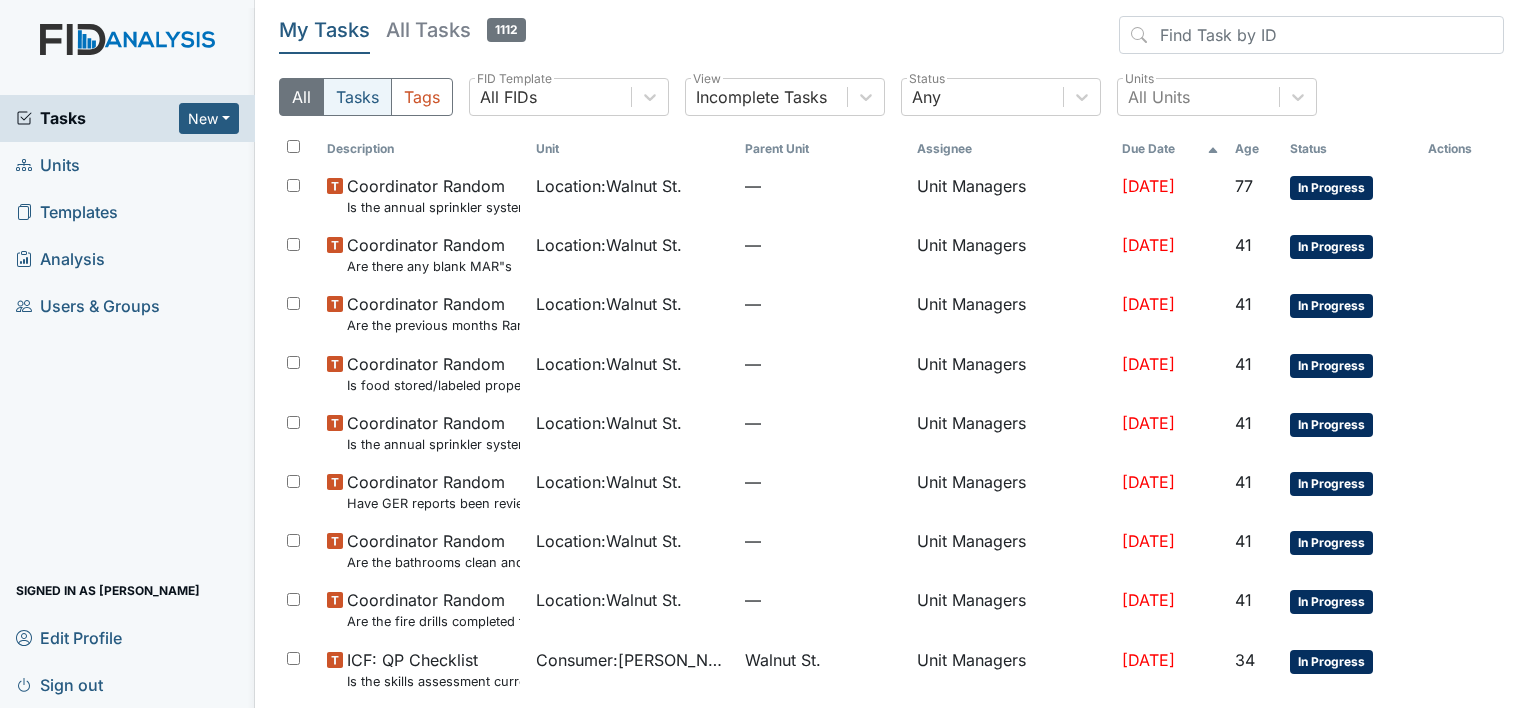 click on "Tasks" at bounding box center (357, 97) 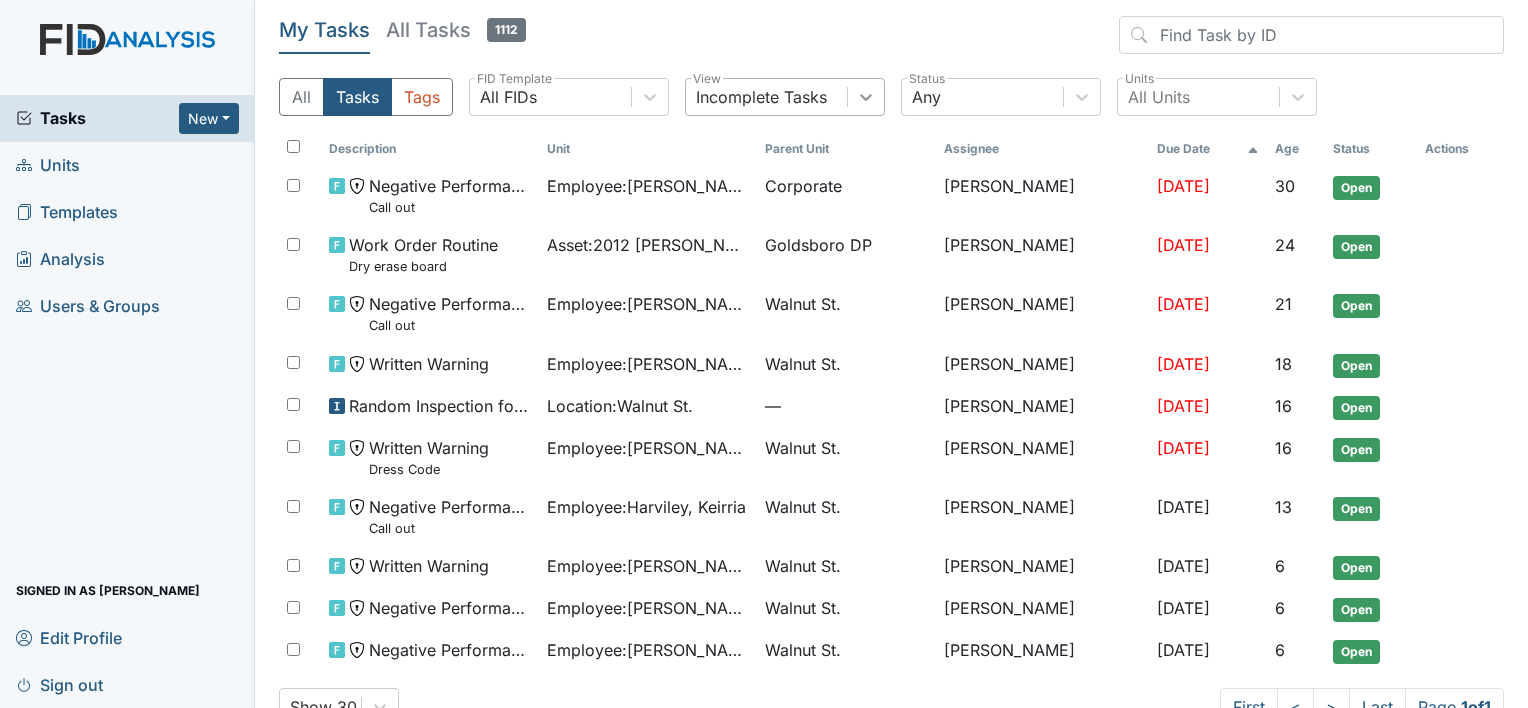 click 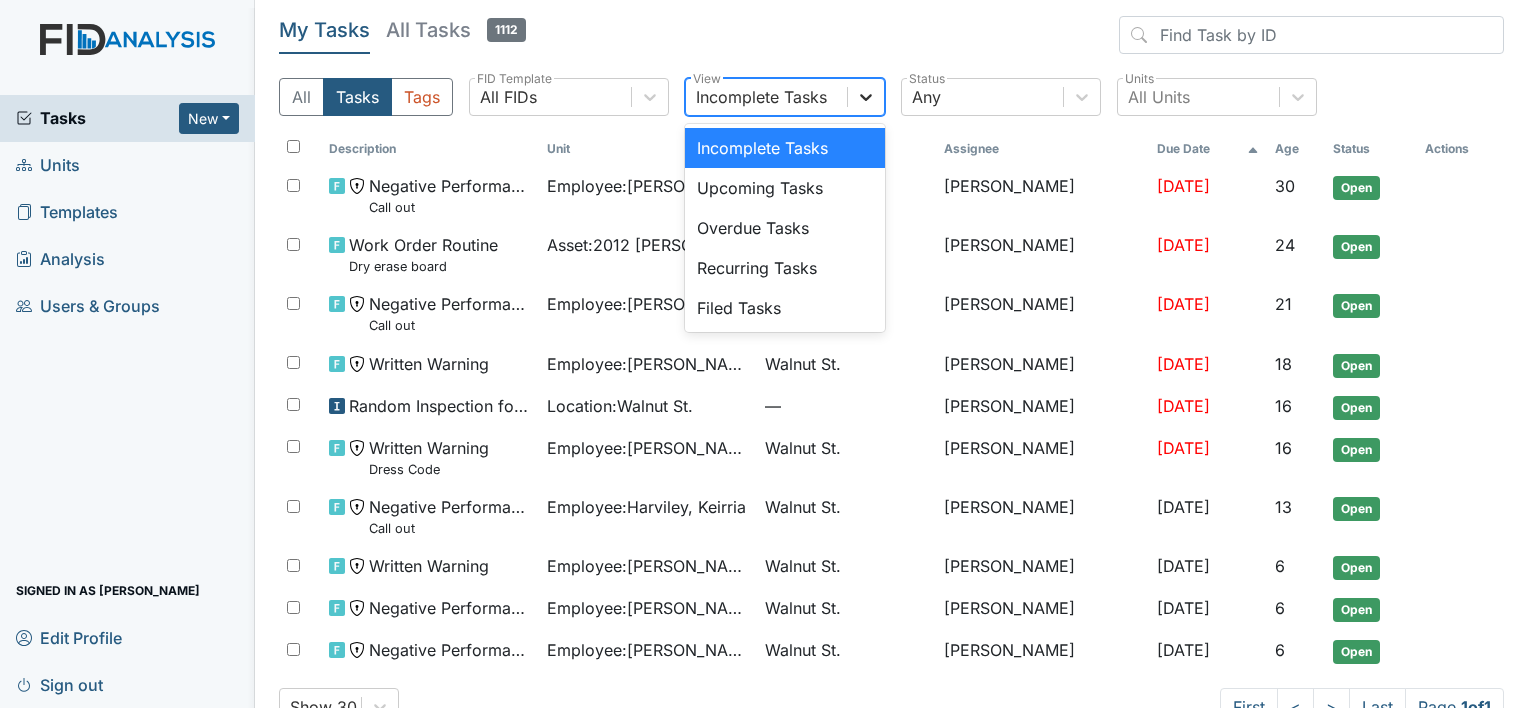 click 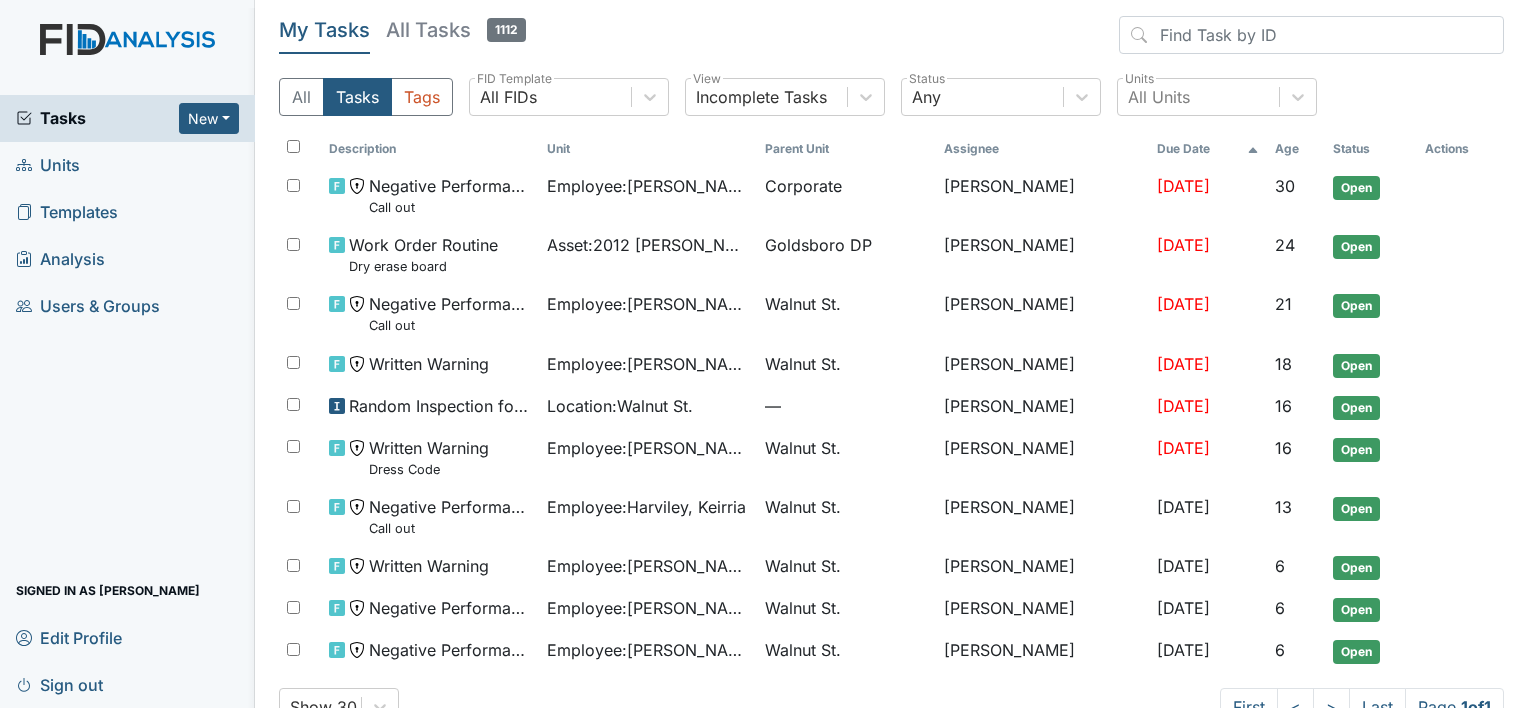 click on "Units" at bounding box center (48, 165) 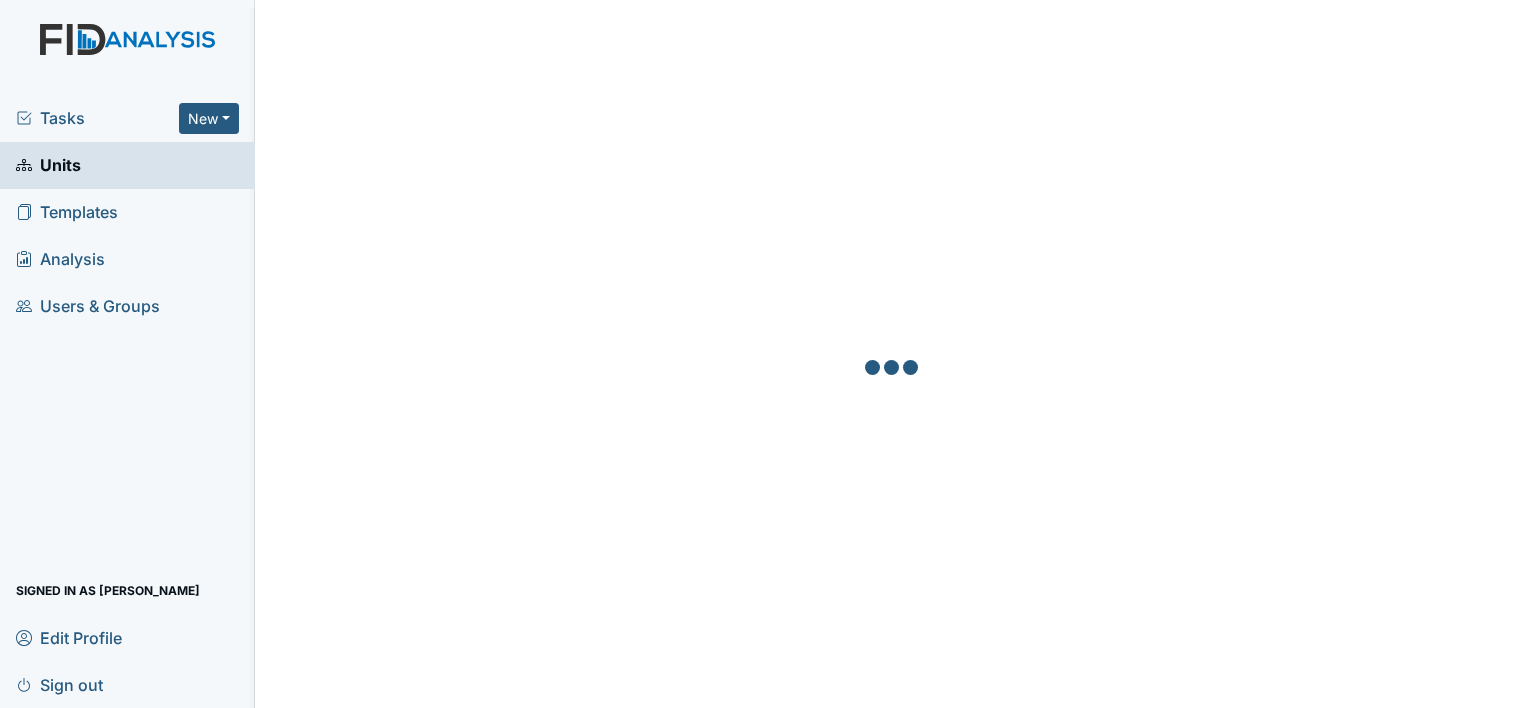 scroll, scrollTop: 0, scrollLeft: 0, axis: both 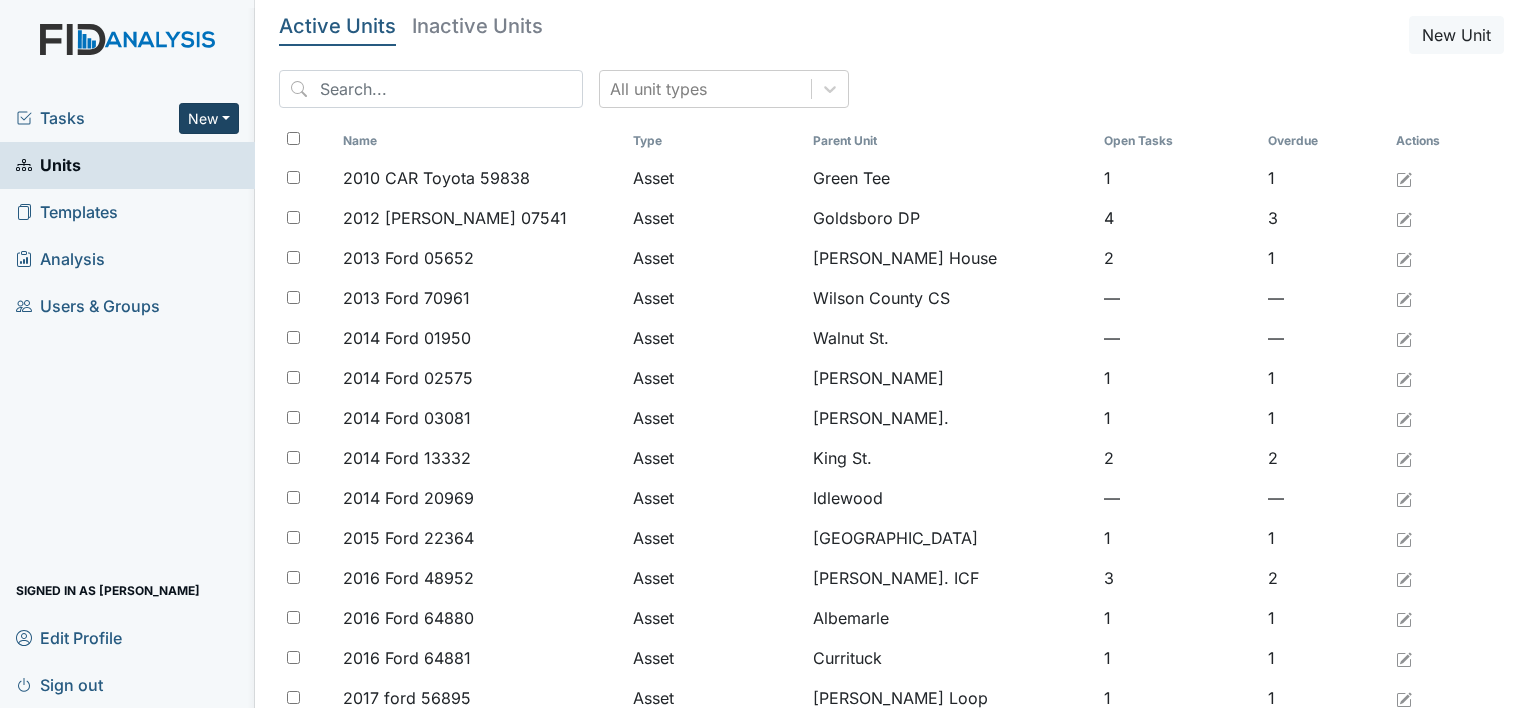 click on "New" at bounding box center [209, 118] 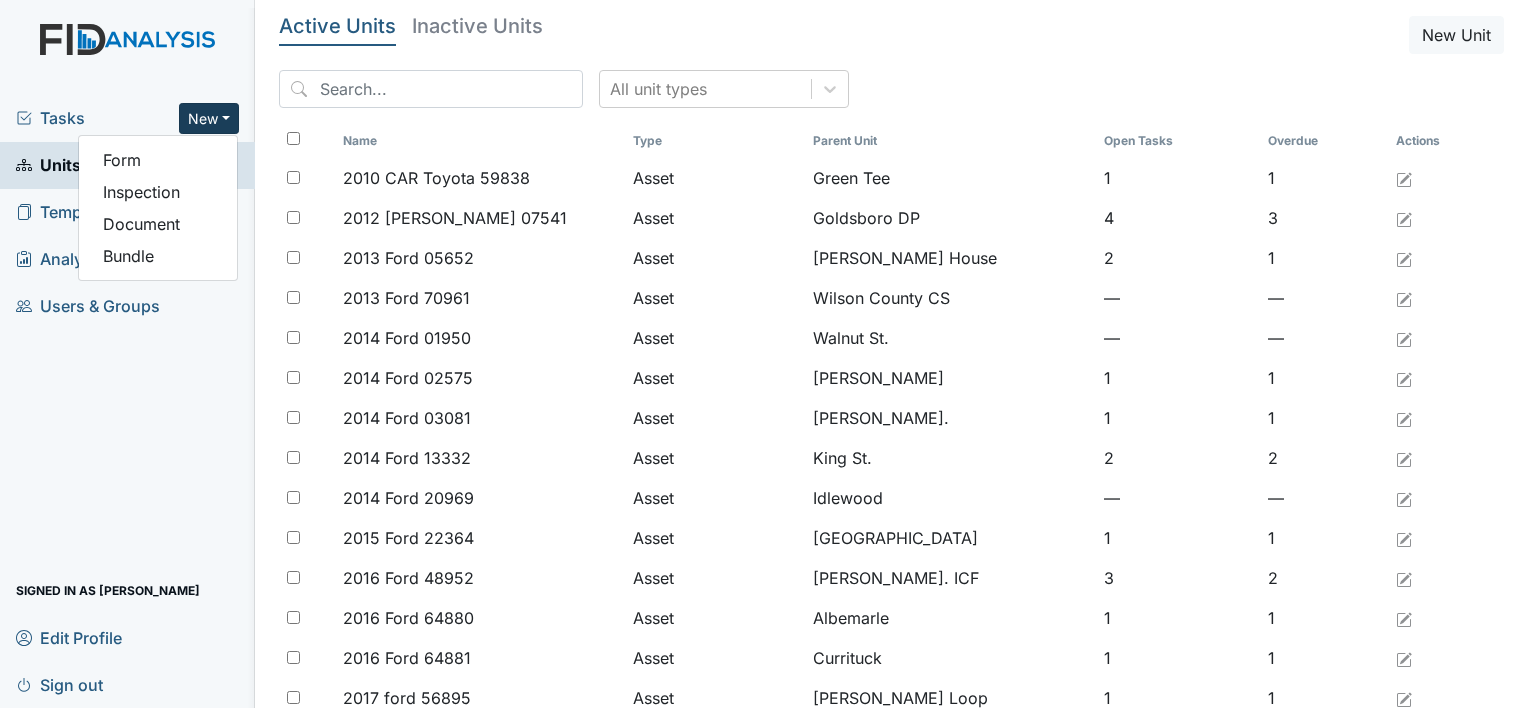 click on "Tasks
New
Form
Inspection
Document
Bundle" at bounding box center [127, 118] 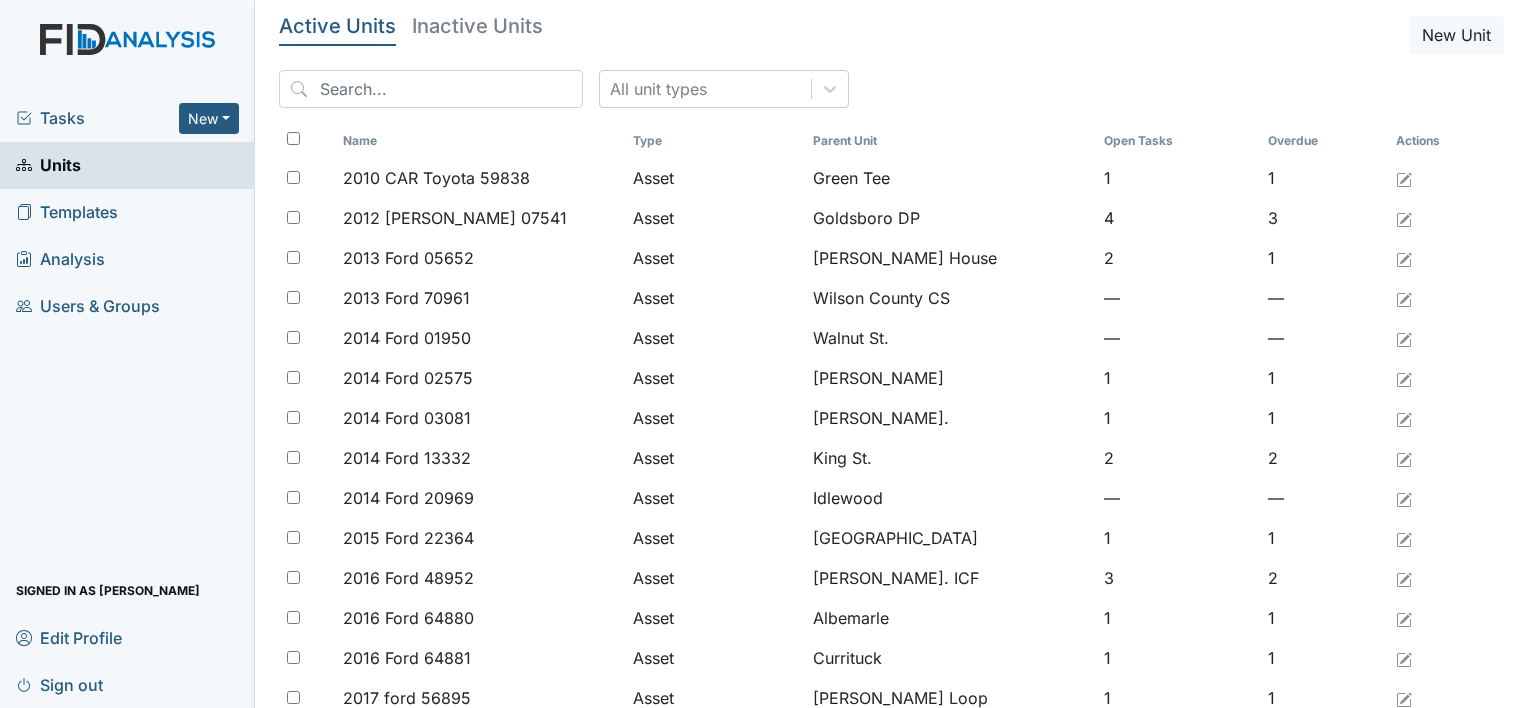 click on "Tasks" at bounding box center (97, 118) 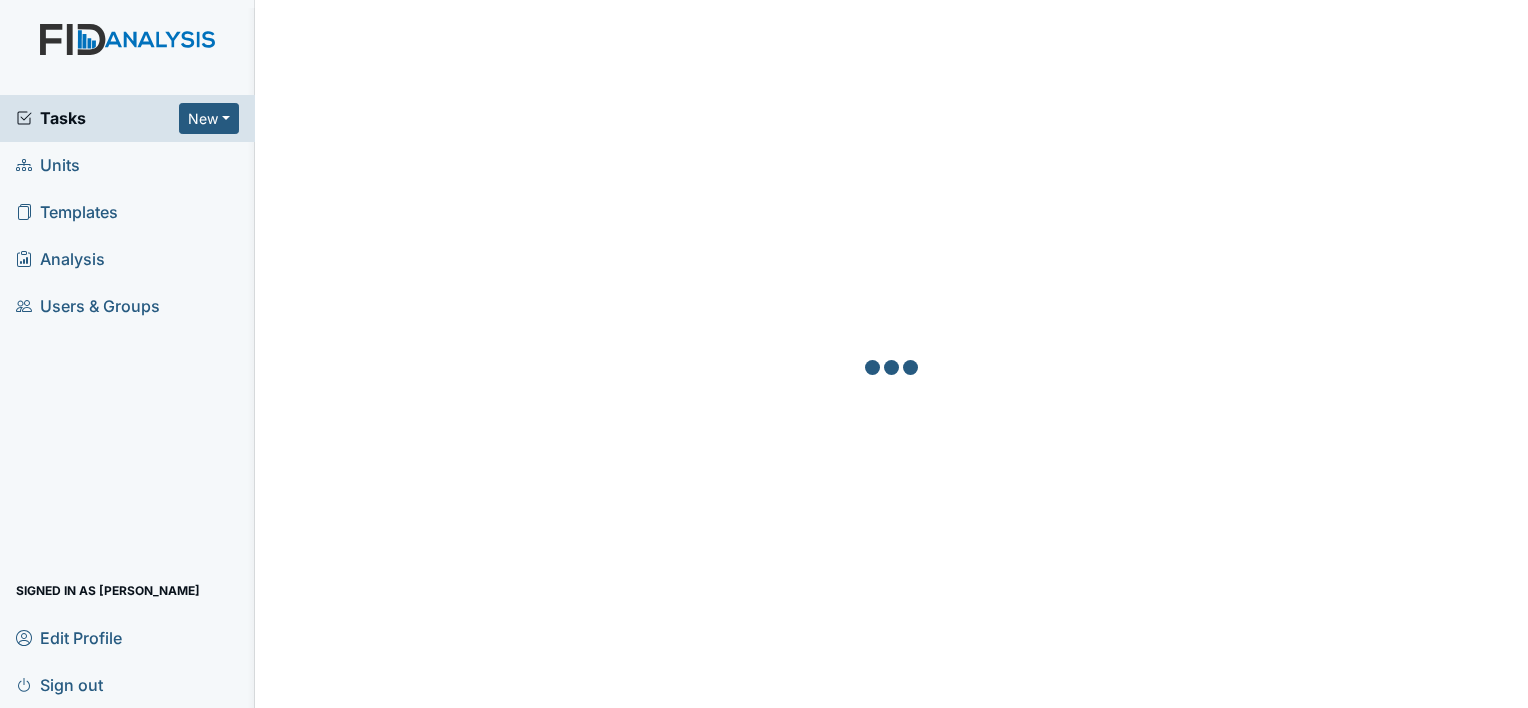 scroll, scrollTop: 0, scrollLeft: 0, axis: both 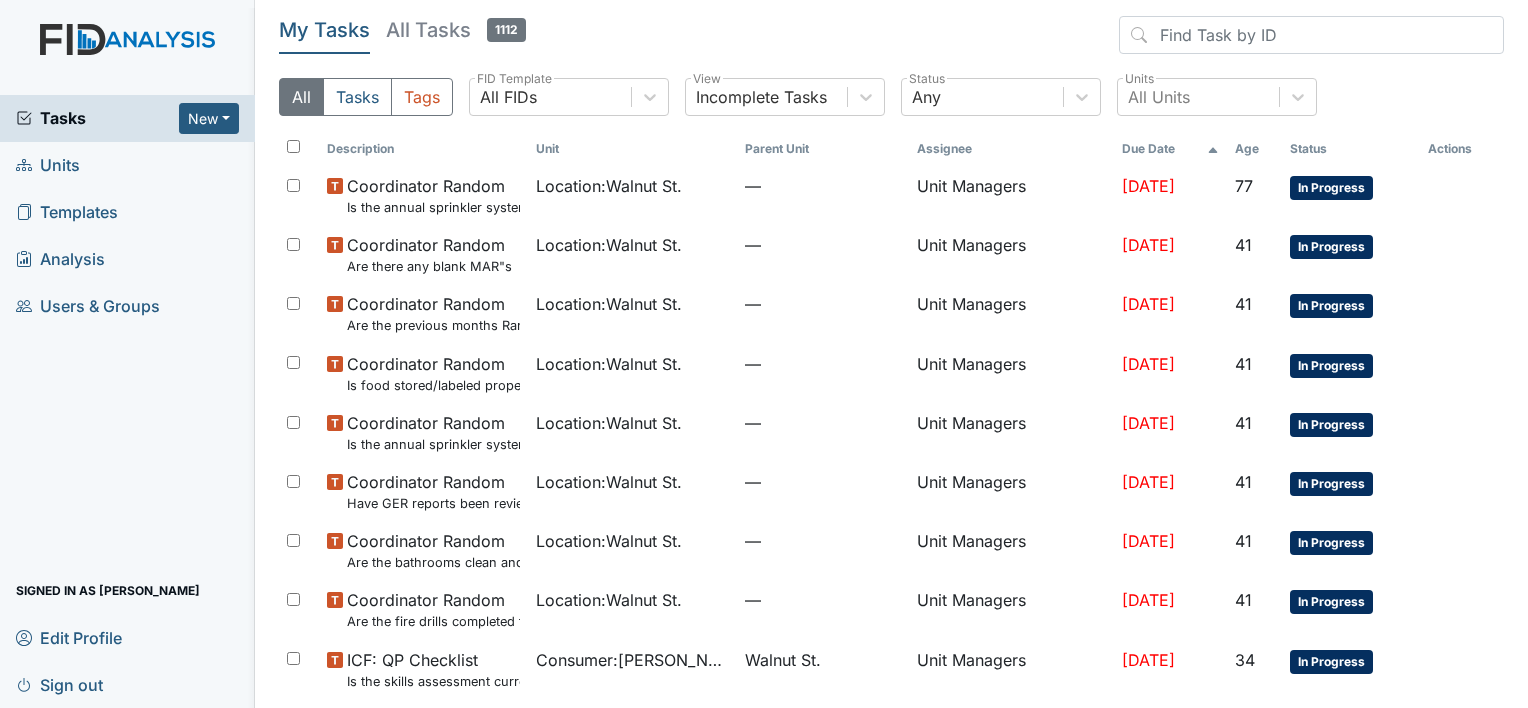 click on "Units" at bounding box center (48, 165) 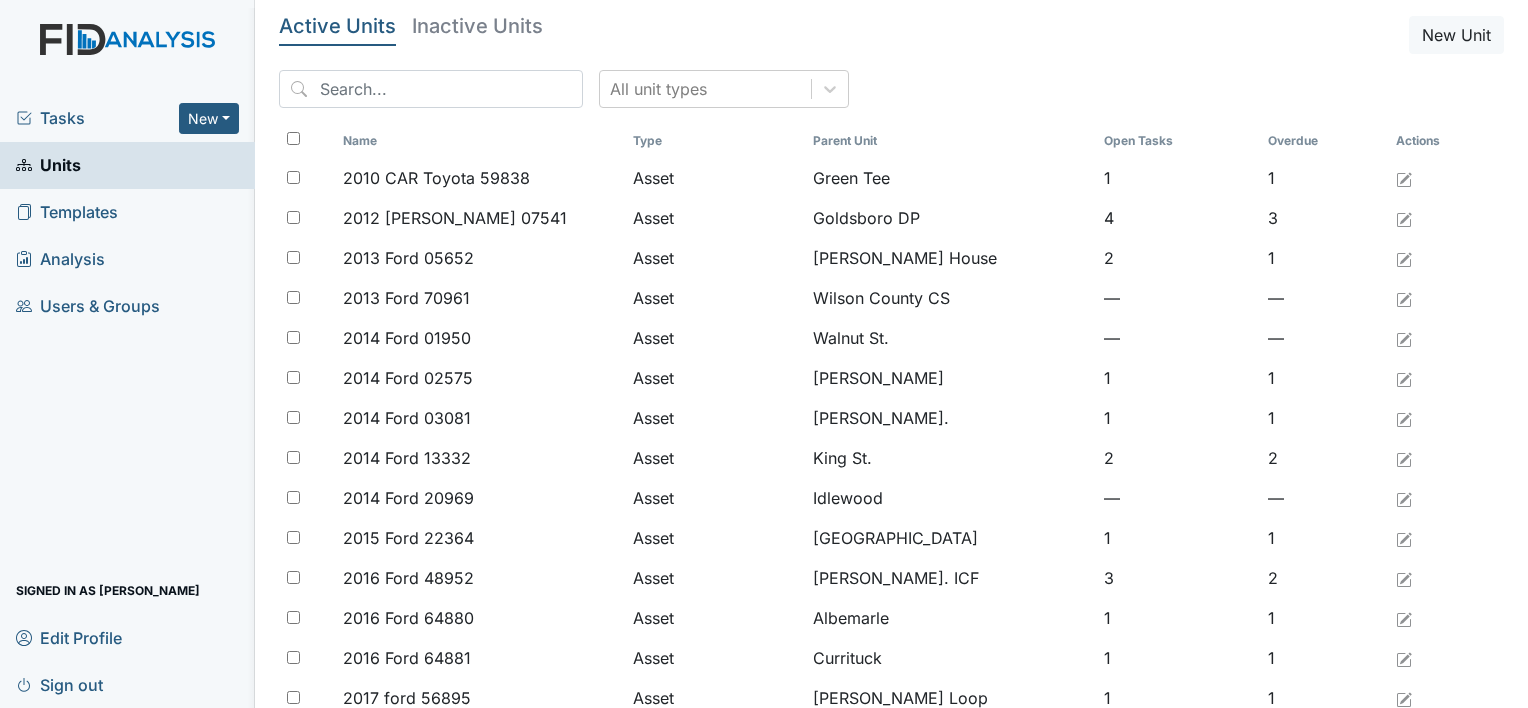scroll, scrollTop: 0, scrollLeft: 0, axis: both 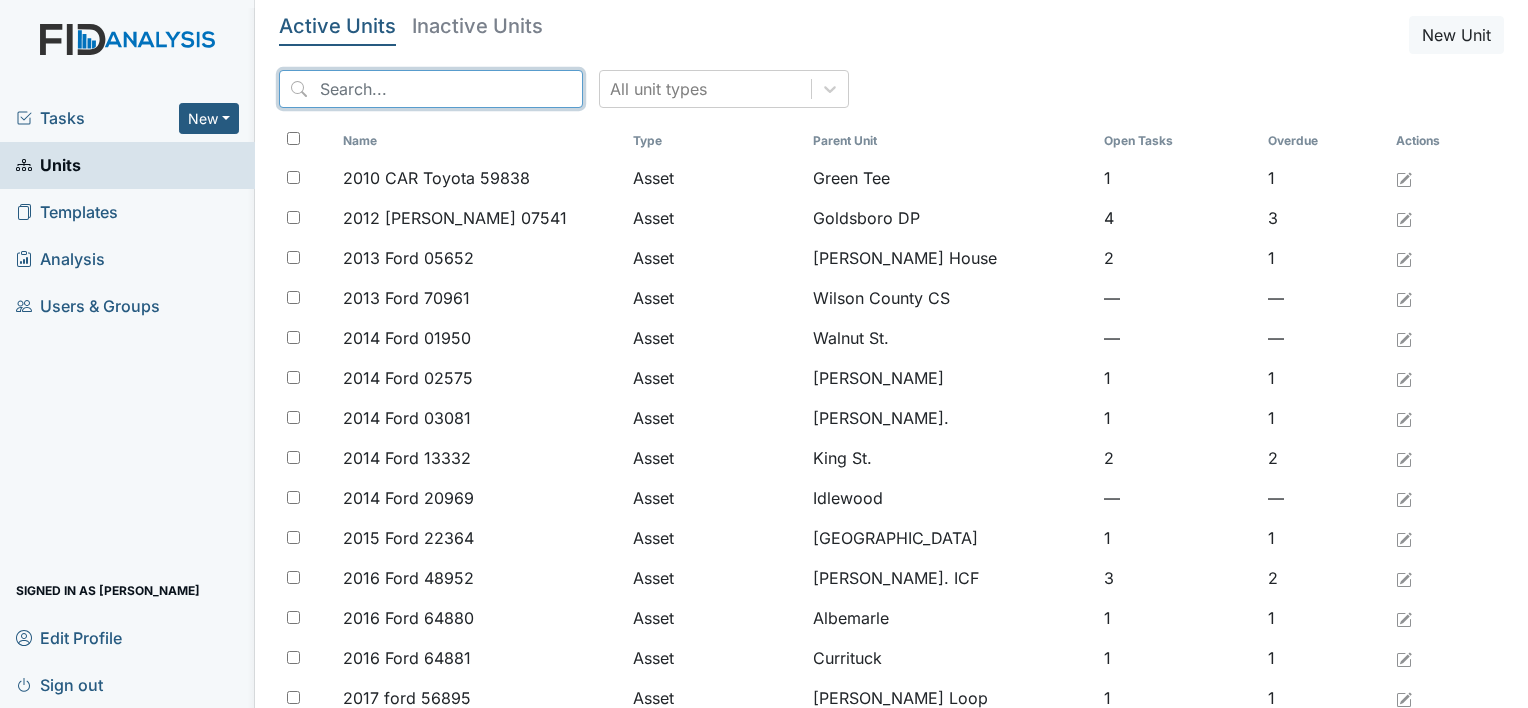 click at bounding box center (431, 89) 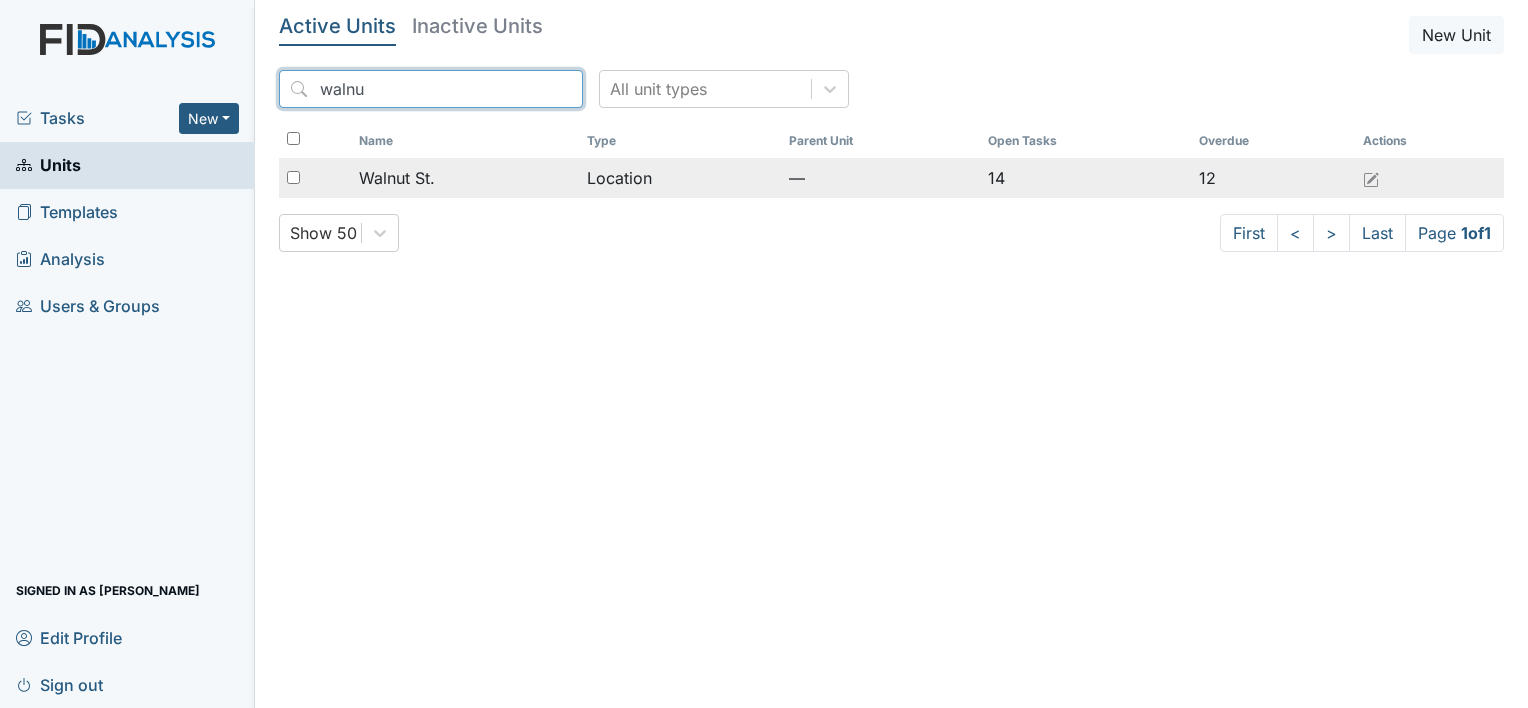 type on "walnu" 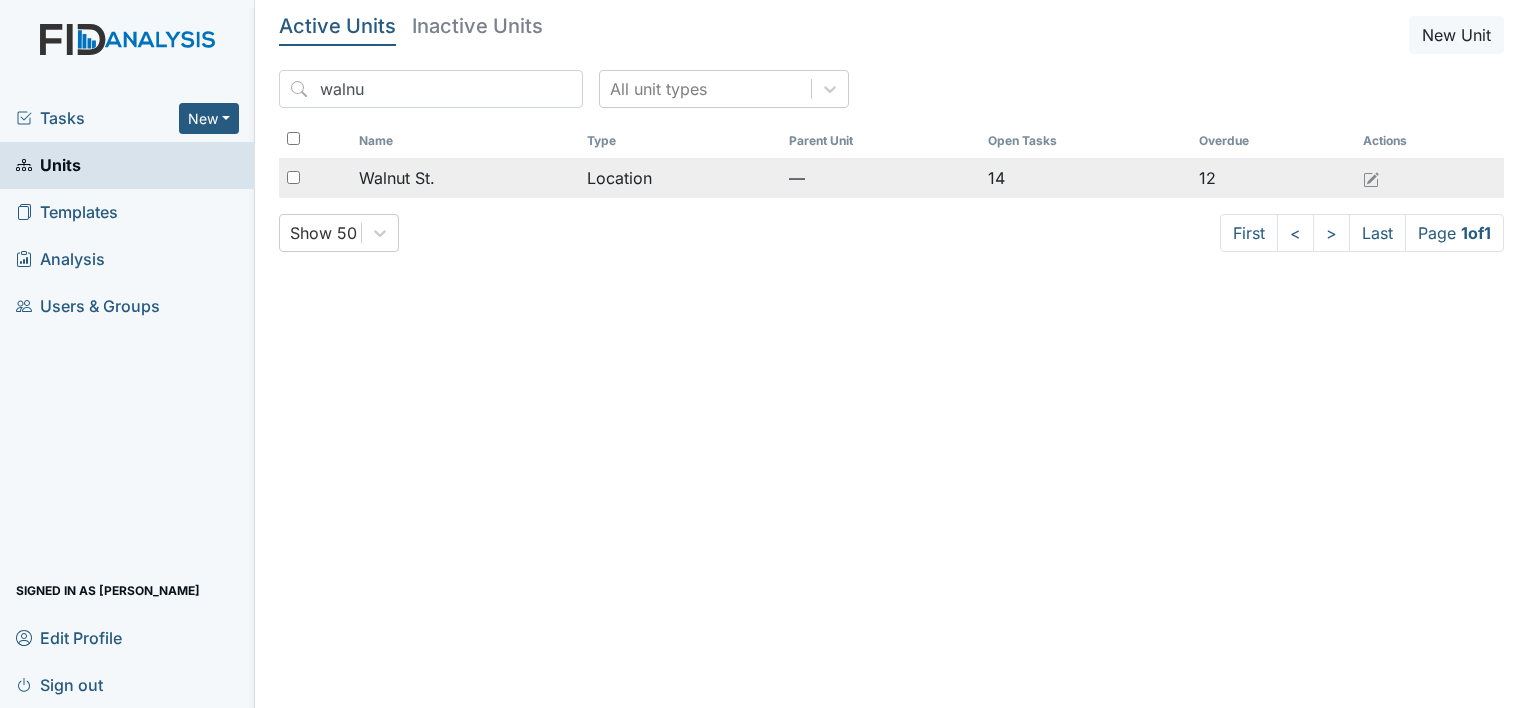 click on "Walnut St." at bounding box center [465, 178] 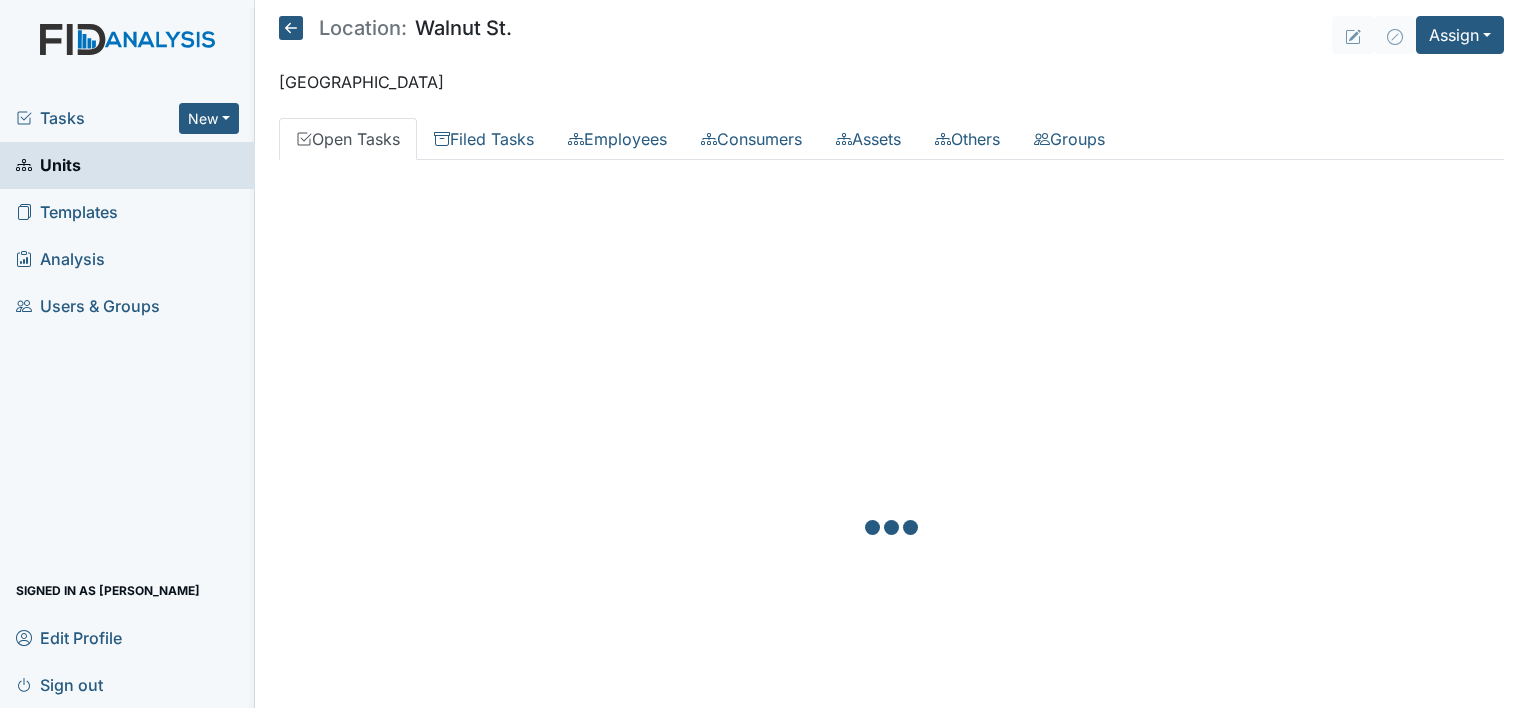 scroll, scrollTop: 0, scrollLeft: 0, axis: both 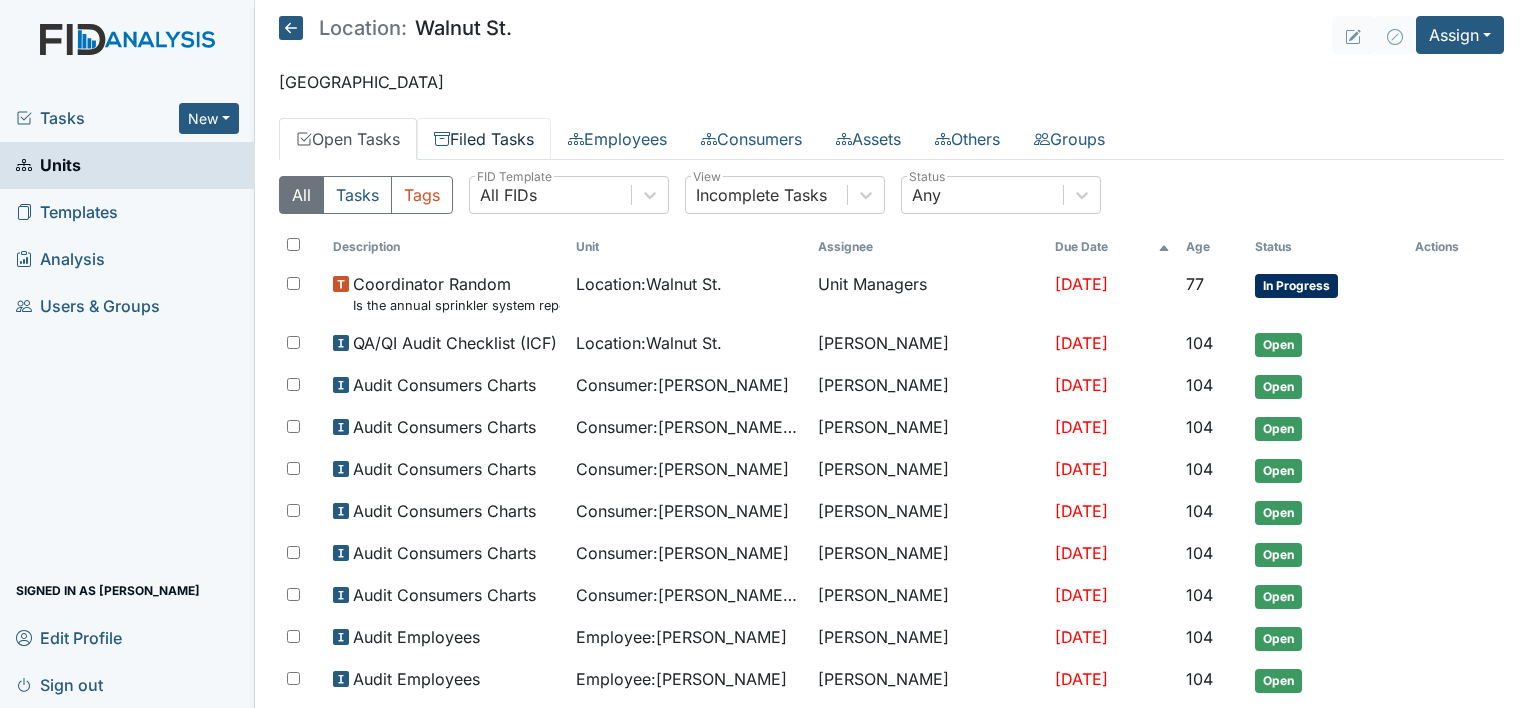 click on "Filed Tasks" at bounding box center [484, 139] 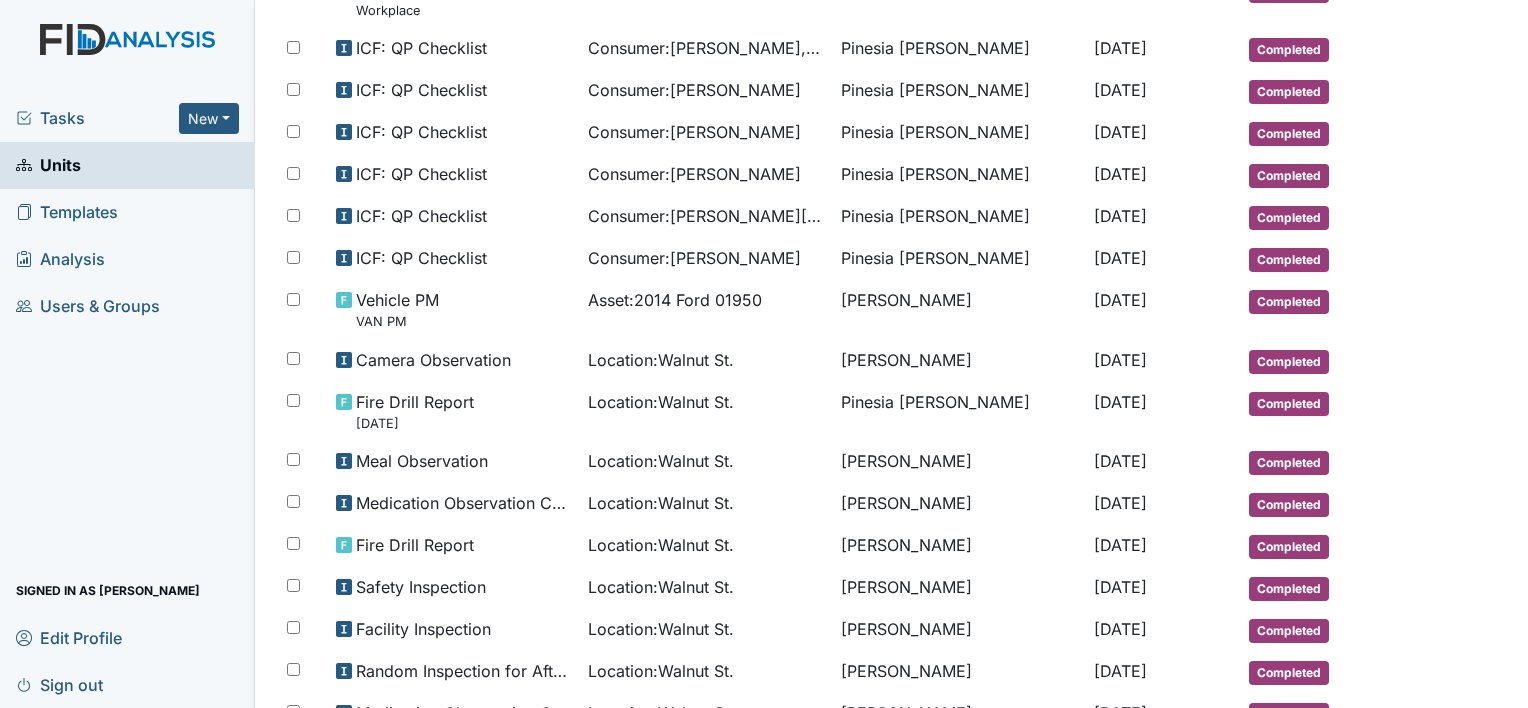 scroll, scrollTop: 784, scrollLeft: 0, axis: vertical 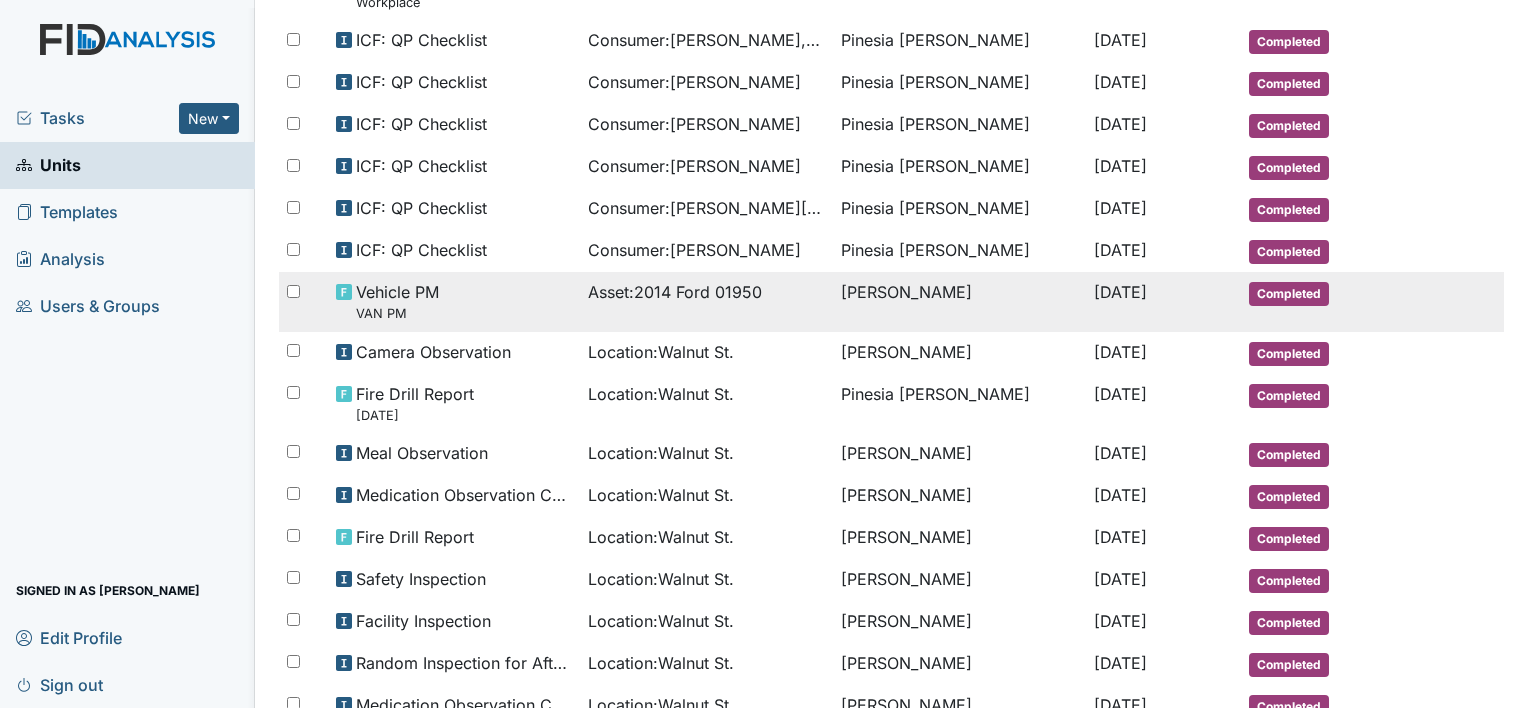 click on "Vehicle PM VAN PM" at bounding box center [454, 301] 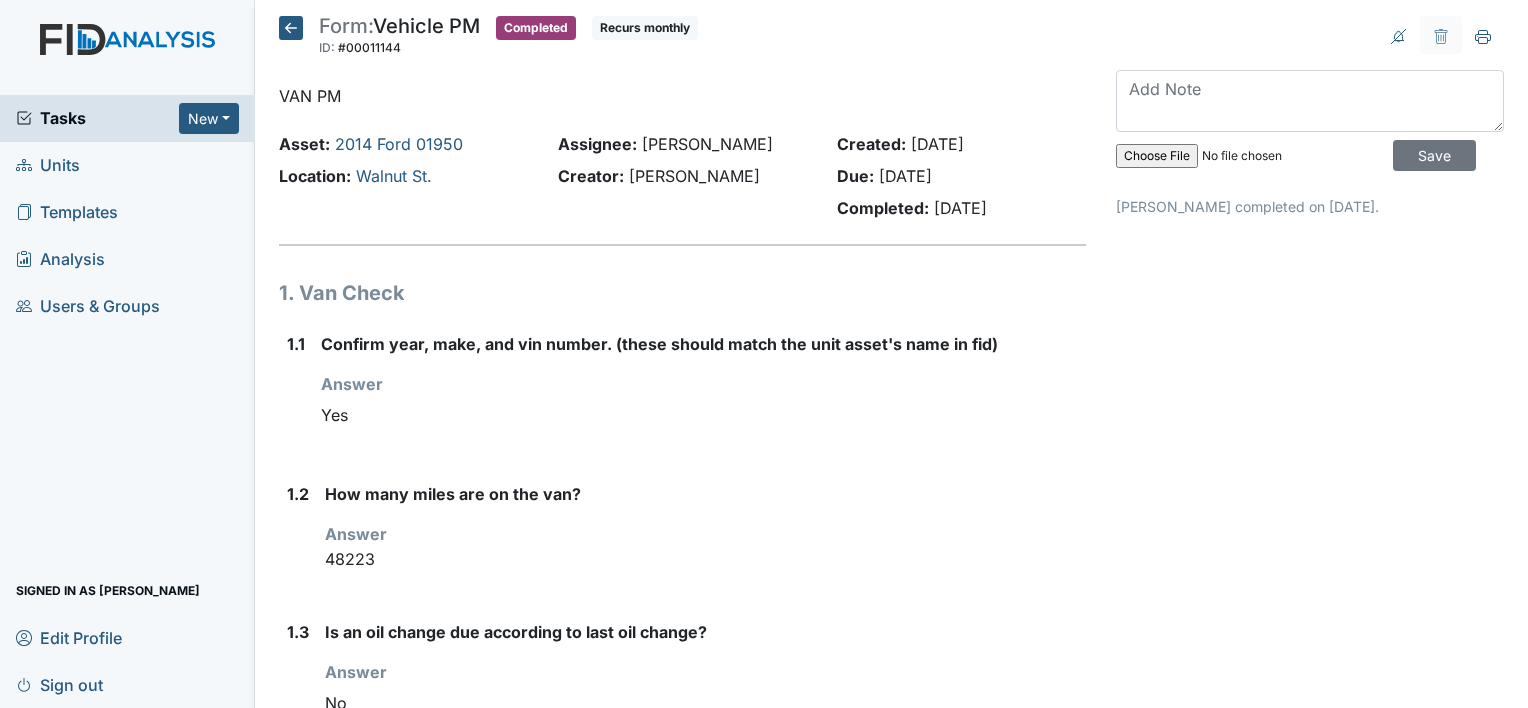 scroll, scrollTop: 0, scrollLeft: 0, axis: both 